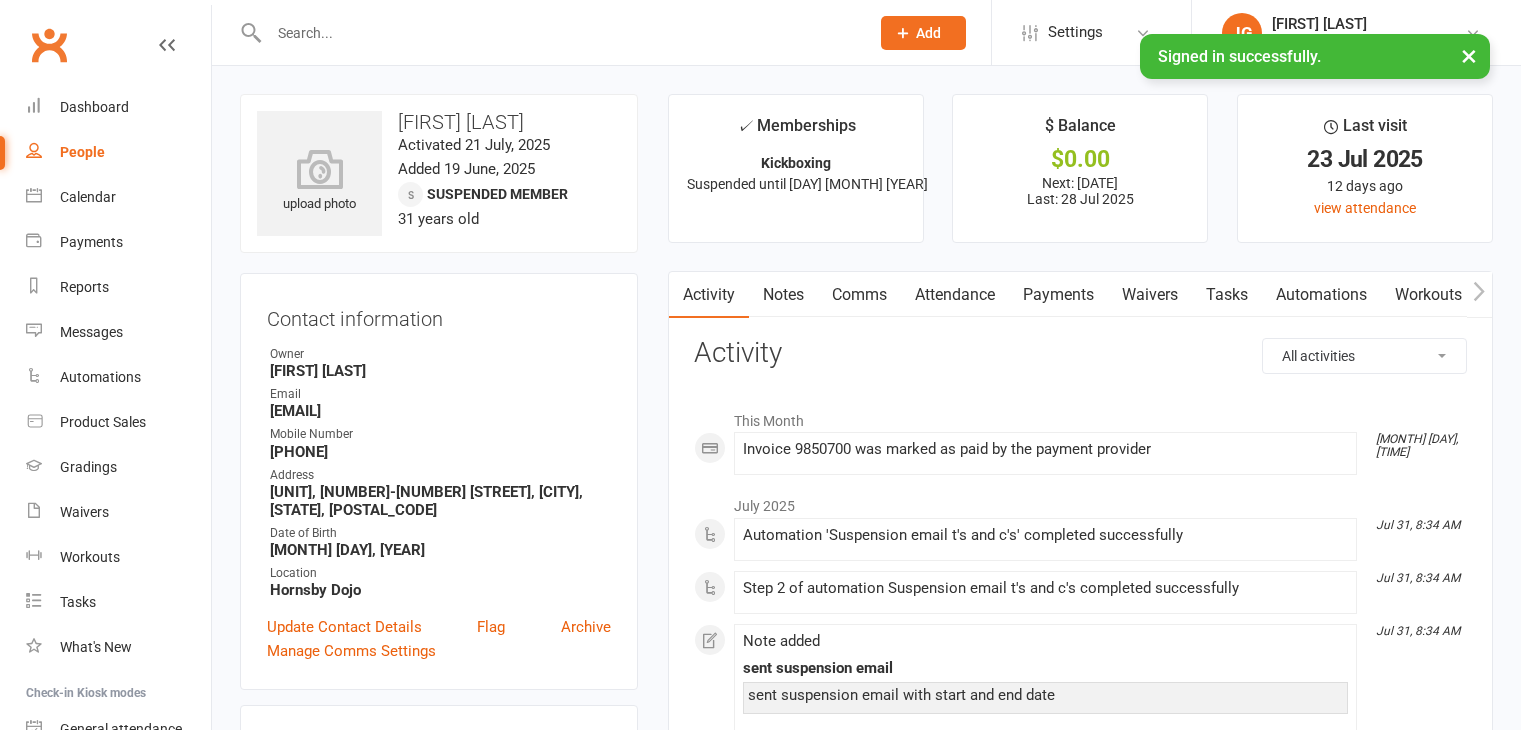 scroll, scrollTop: 0, scrollLeft: 0, axis: both 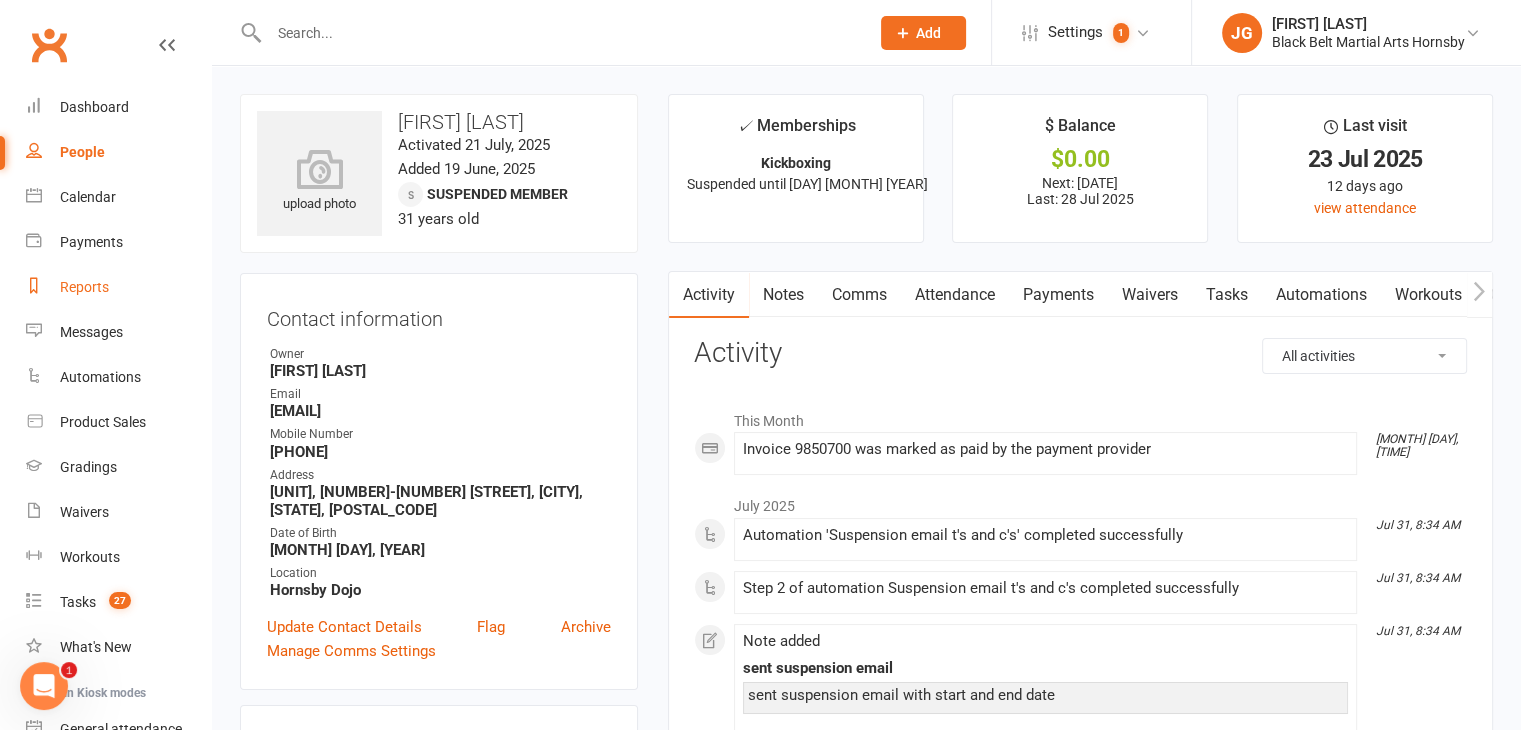 click on "Reports" at bounding box center (84, 287) 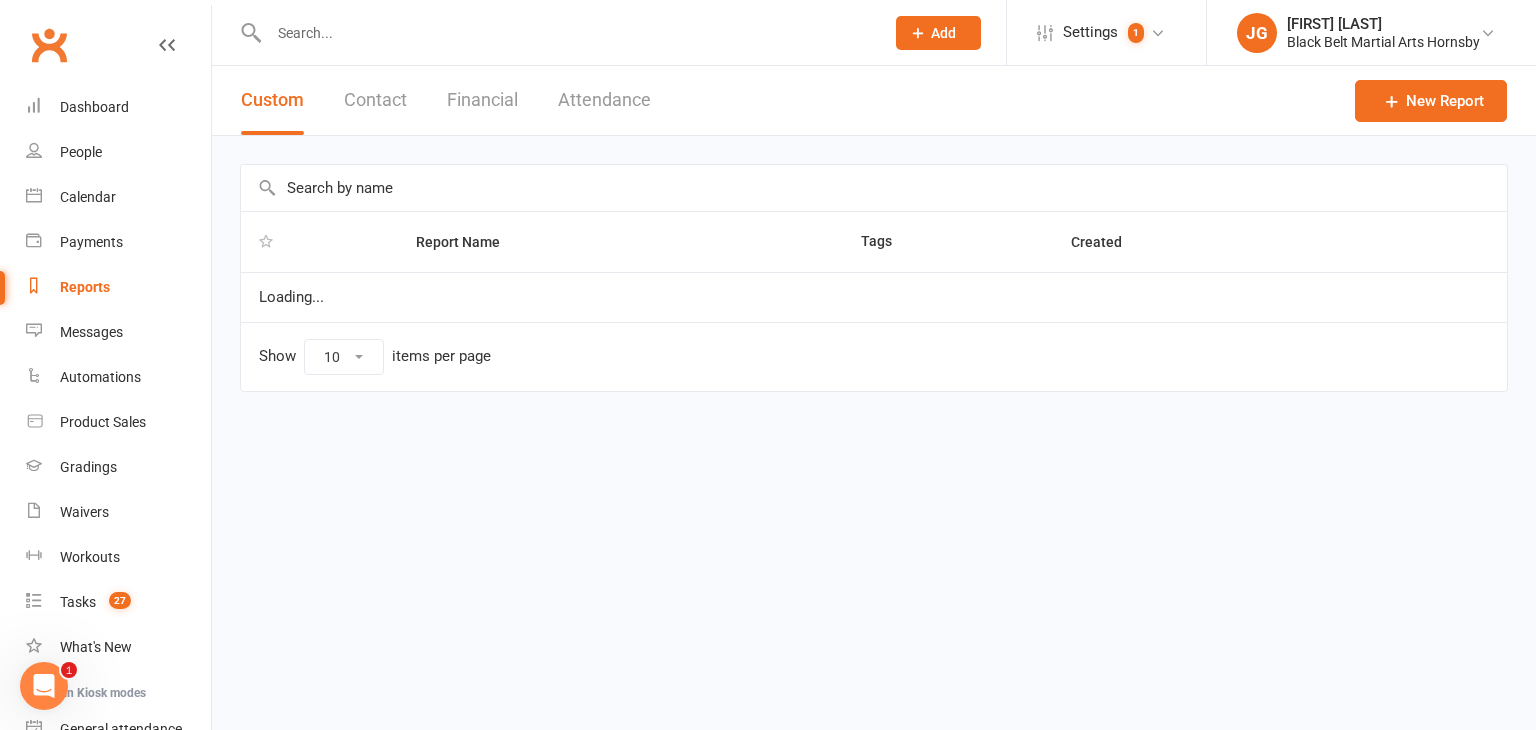 click on "Contact" at bounding box center [375, 100] 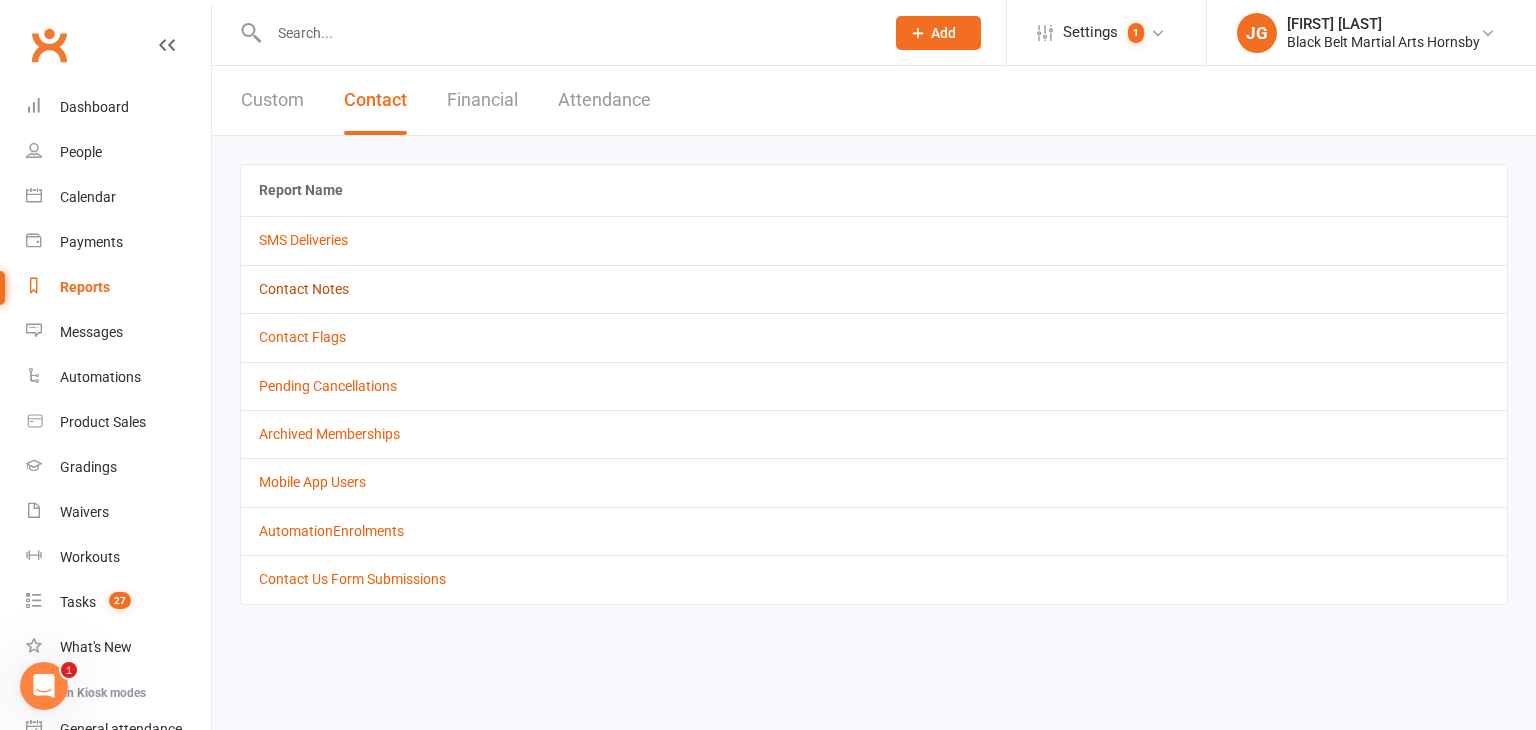 click on "Contact Notes" at bounding box center [304, 289] 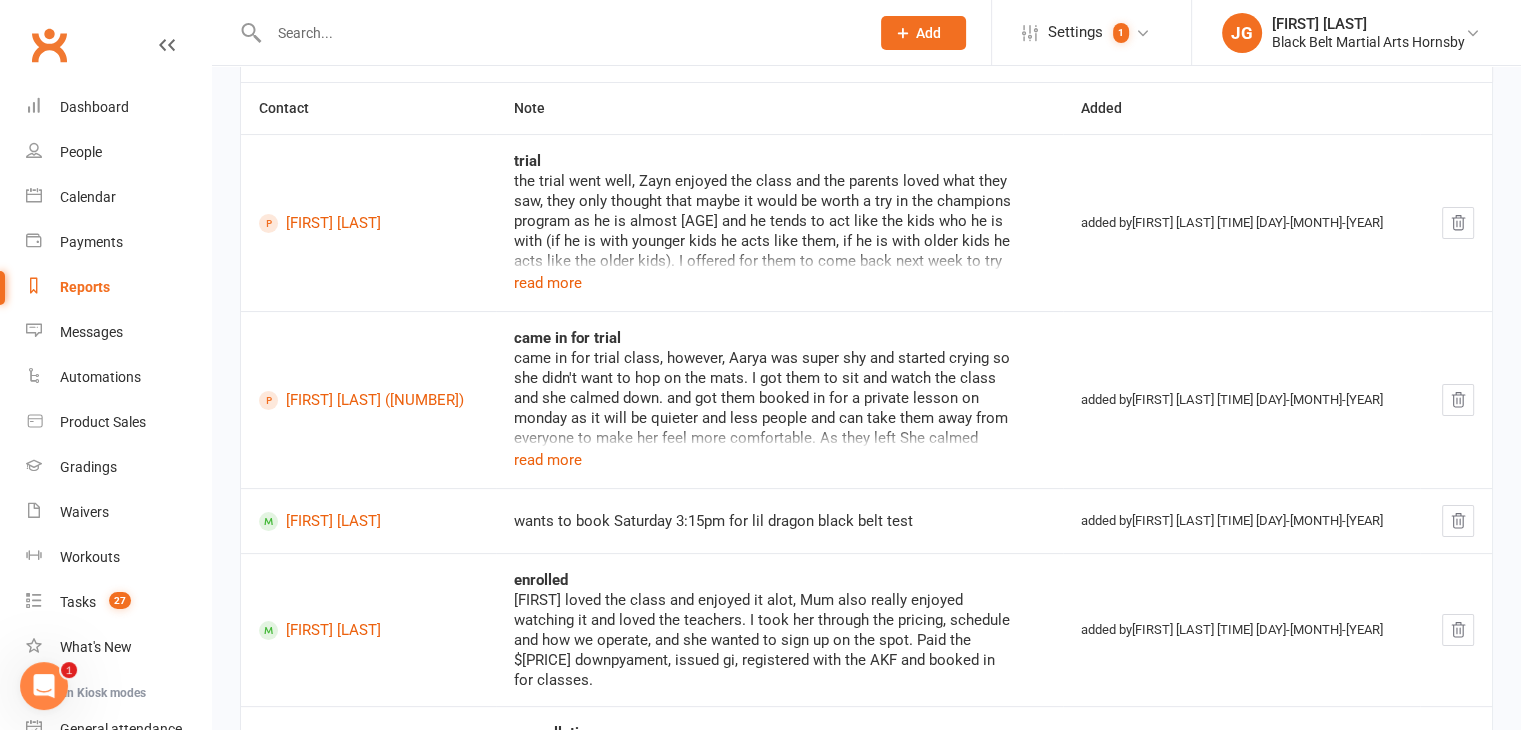 scroll, scrollTop: 268, scrollLeft: 0, axis: vertical 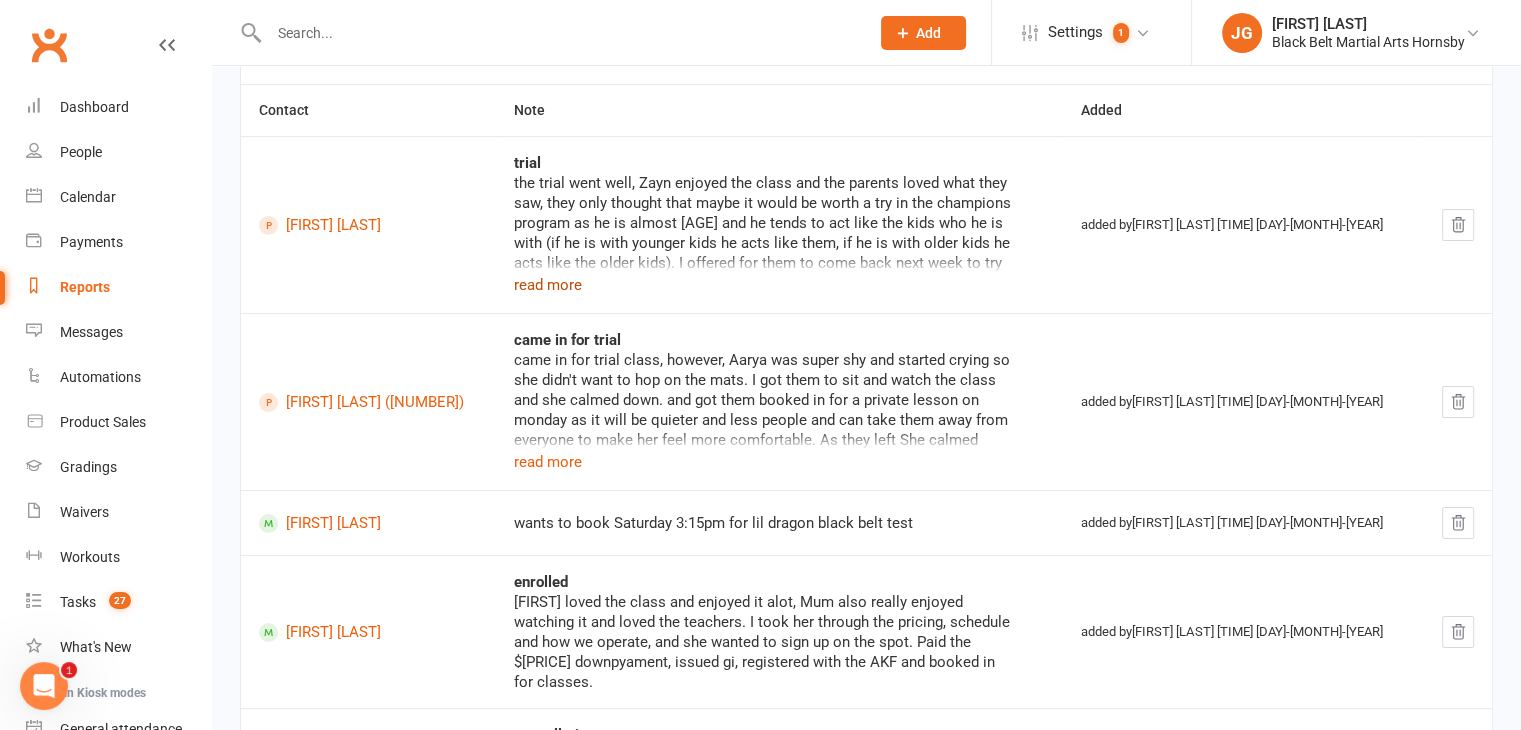 click on "read more" at bounding box center (548, 285) 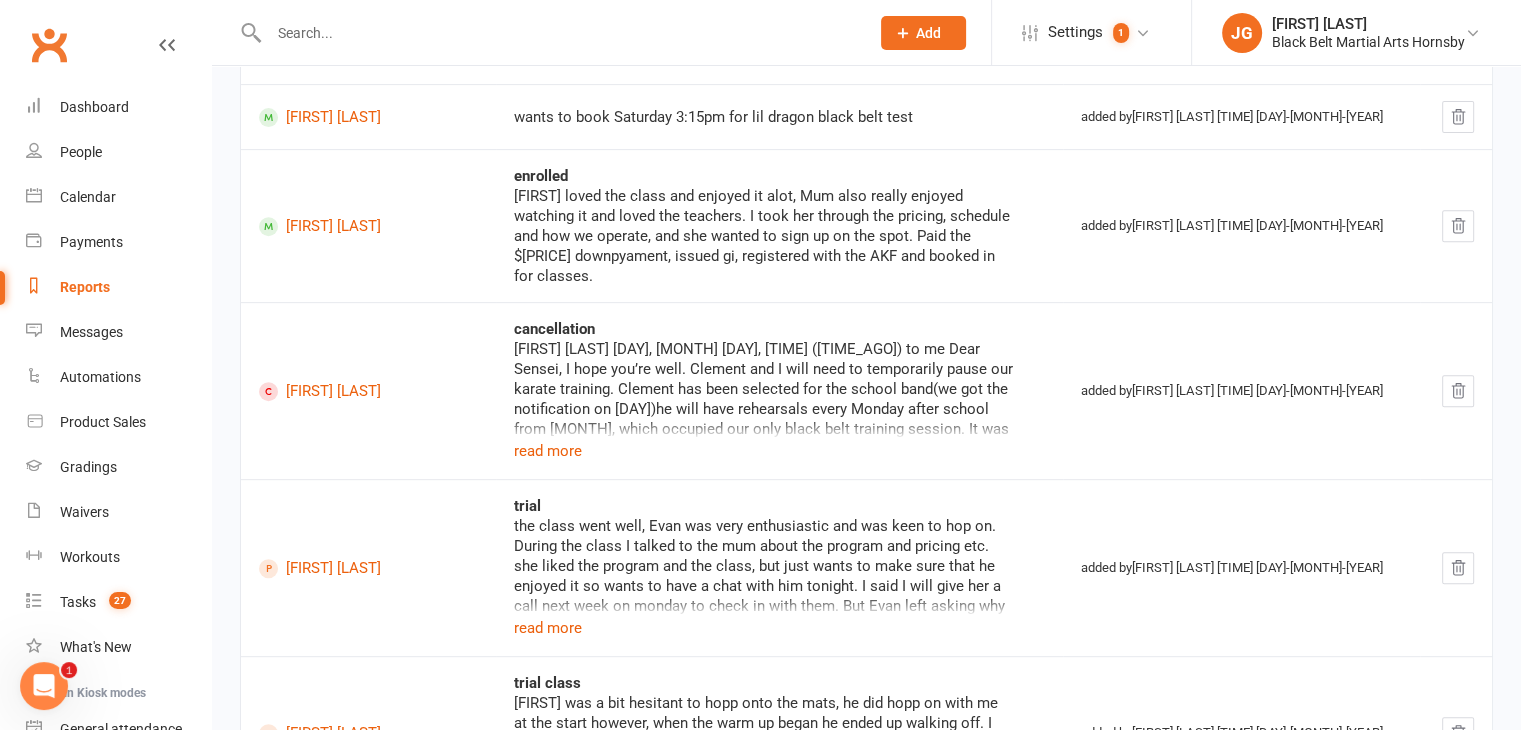 scroll, scrollTop: 0, scrollLeft: 0, axis: both 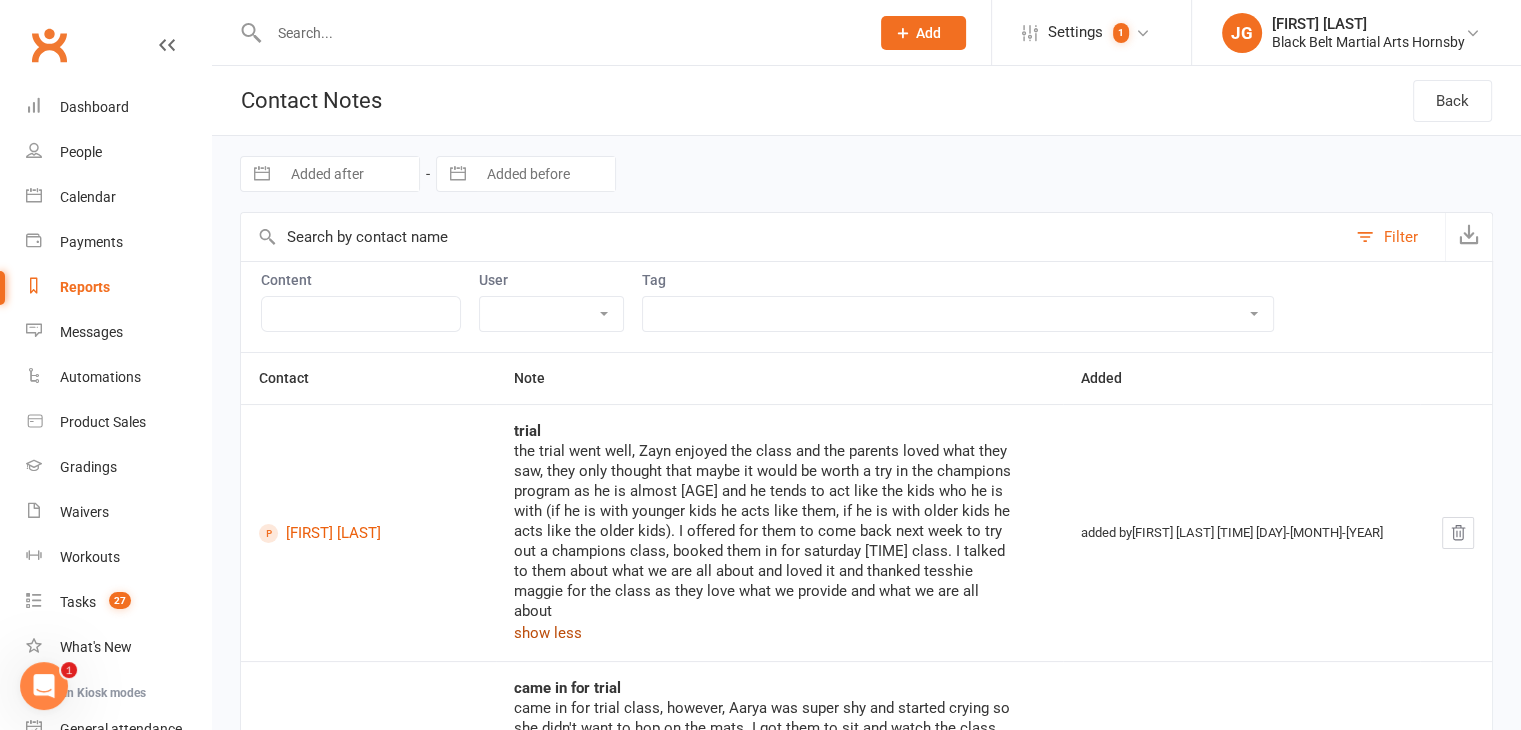 type 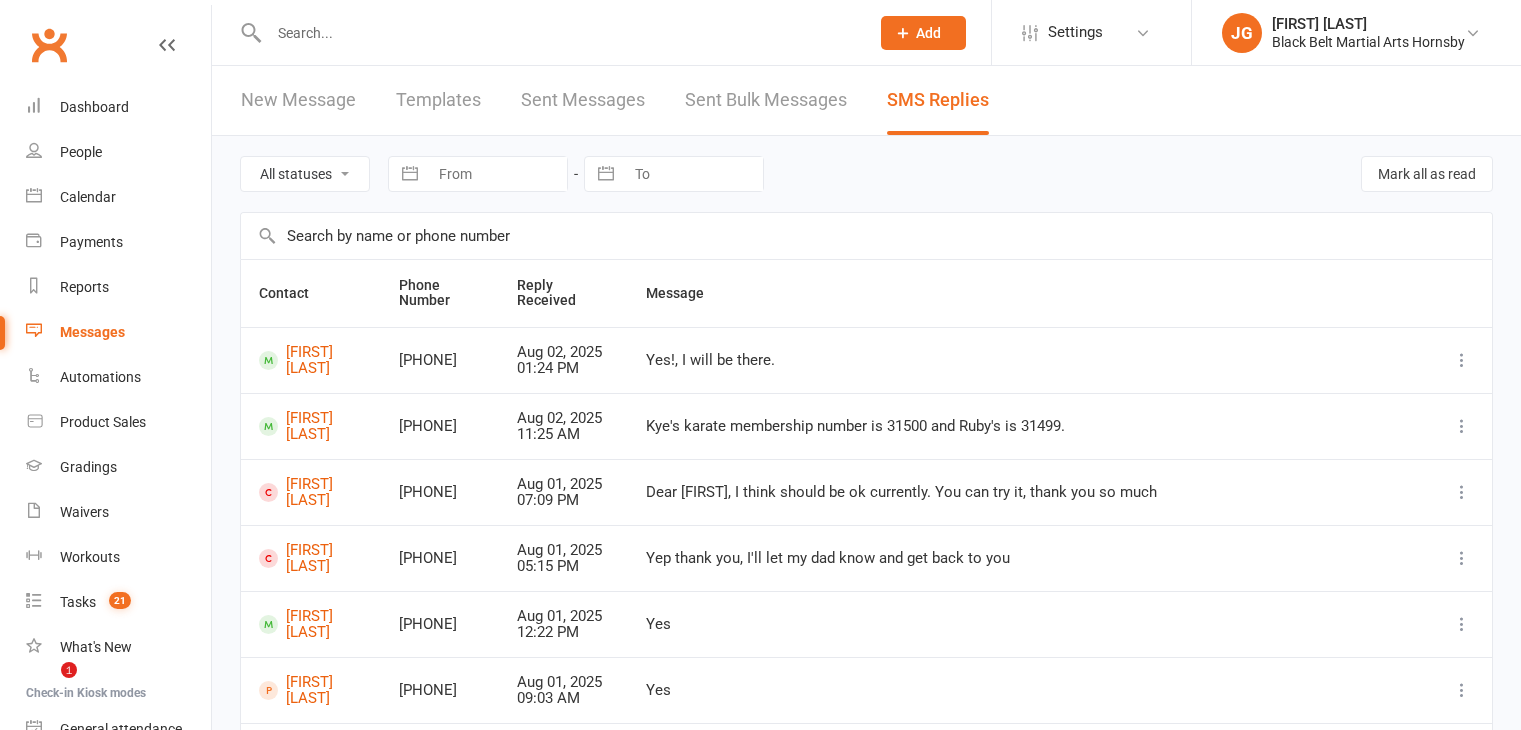 scroll, scrollTop: 0, scrollLeft: 0, axis: both 